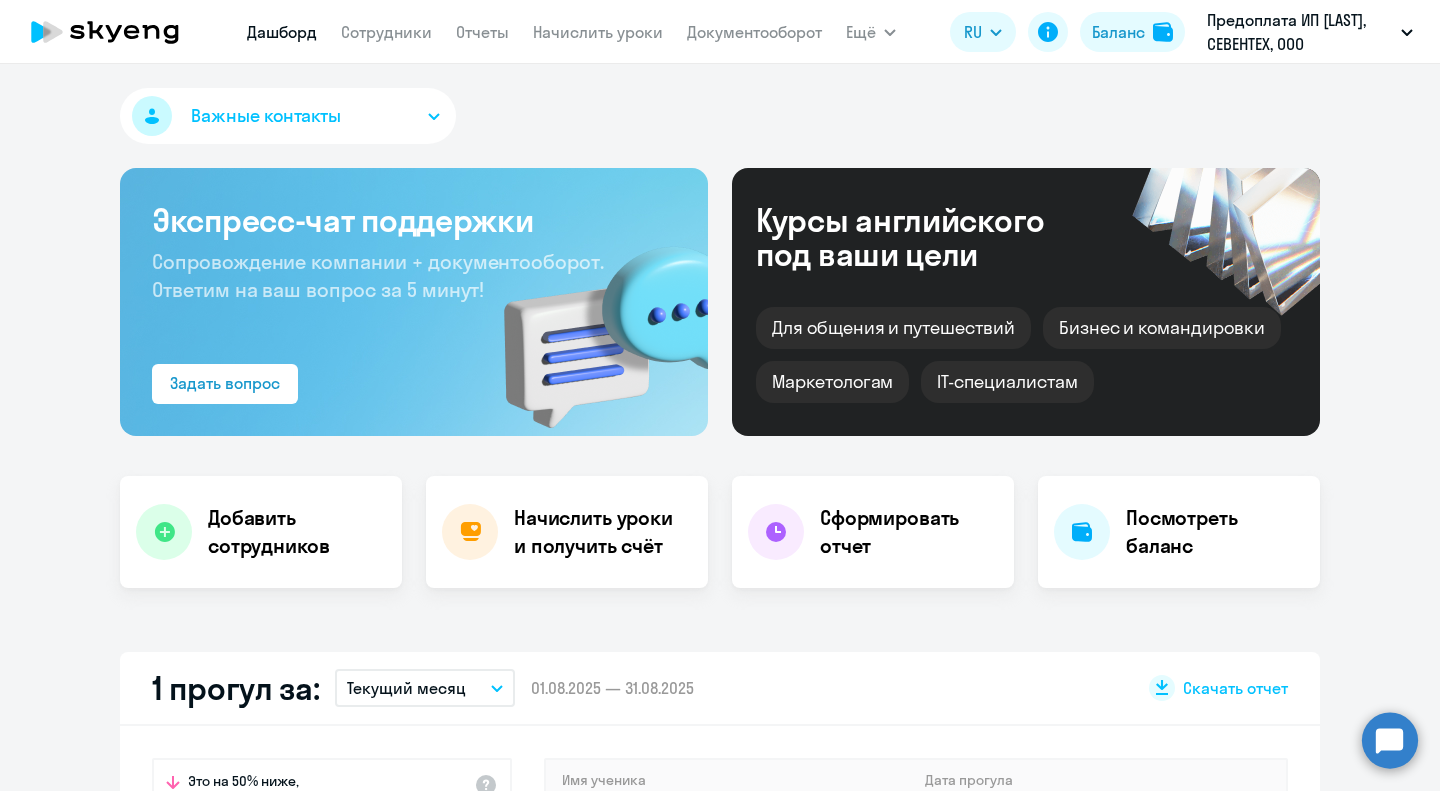 scroll, scrollTop: 0, scrollLeft: 0, axis: both 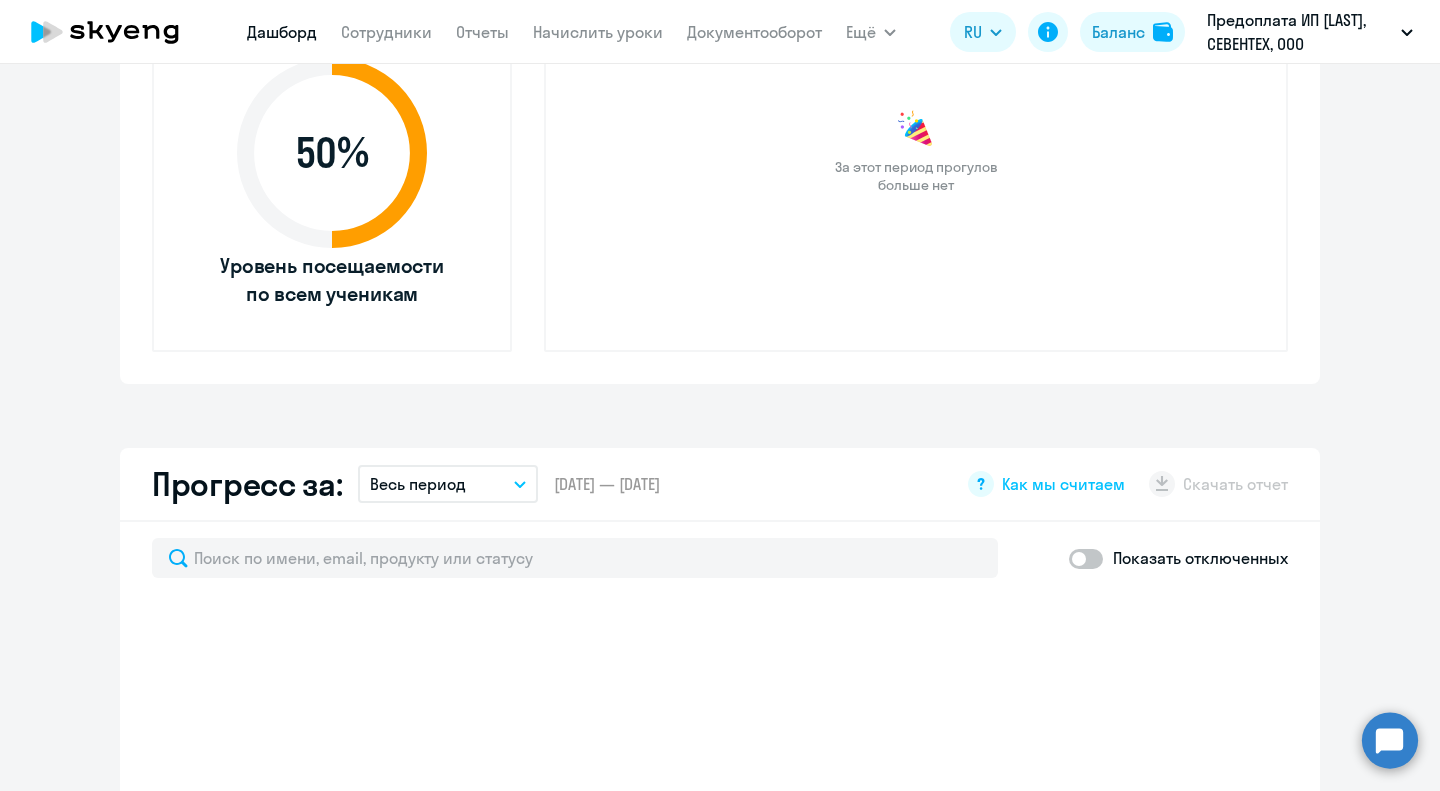 select on "30" 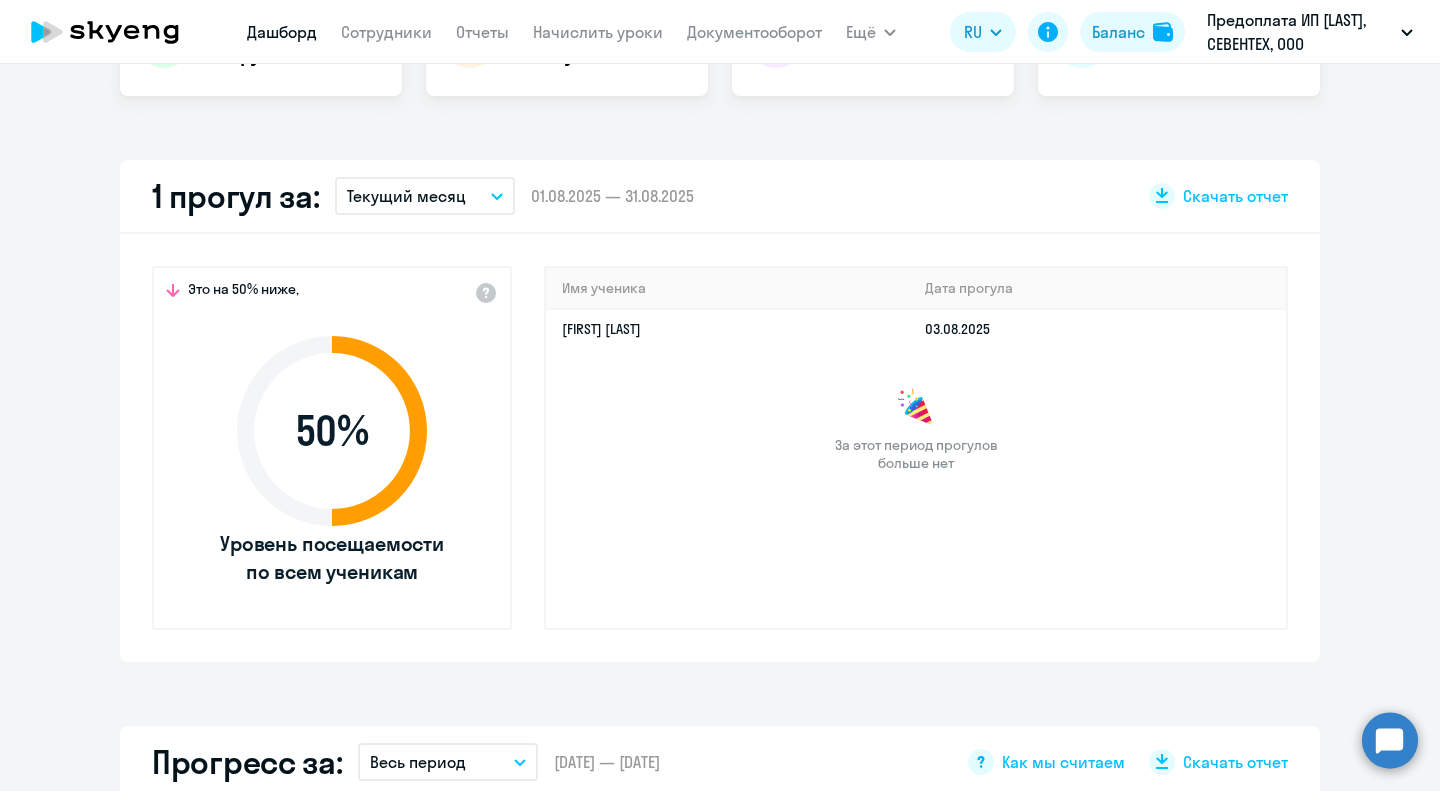 scroll, scrollTop: 490, scrollLeft: 0, axis: vertical 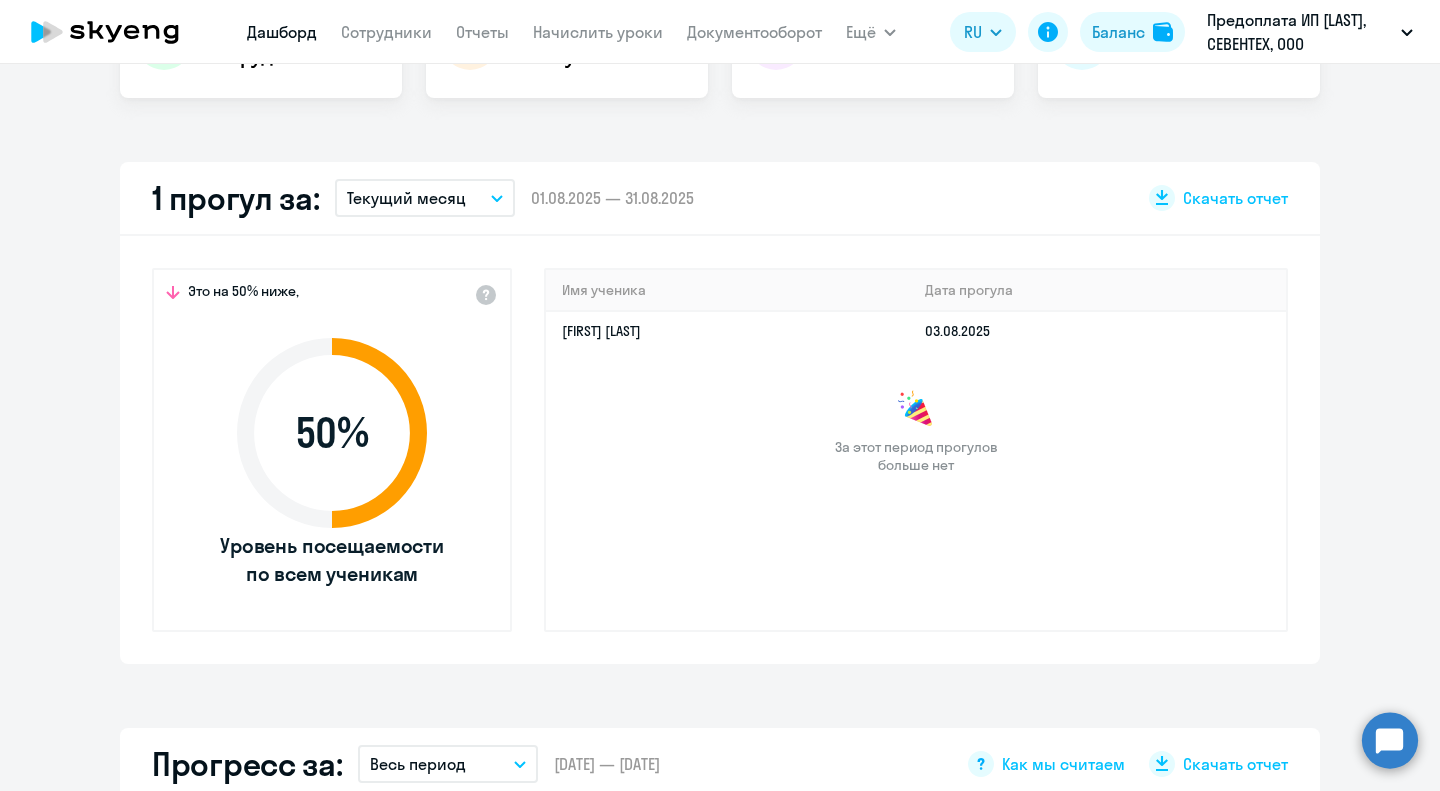 click on "Сотрудники" at bounding box center [386, 32] 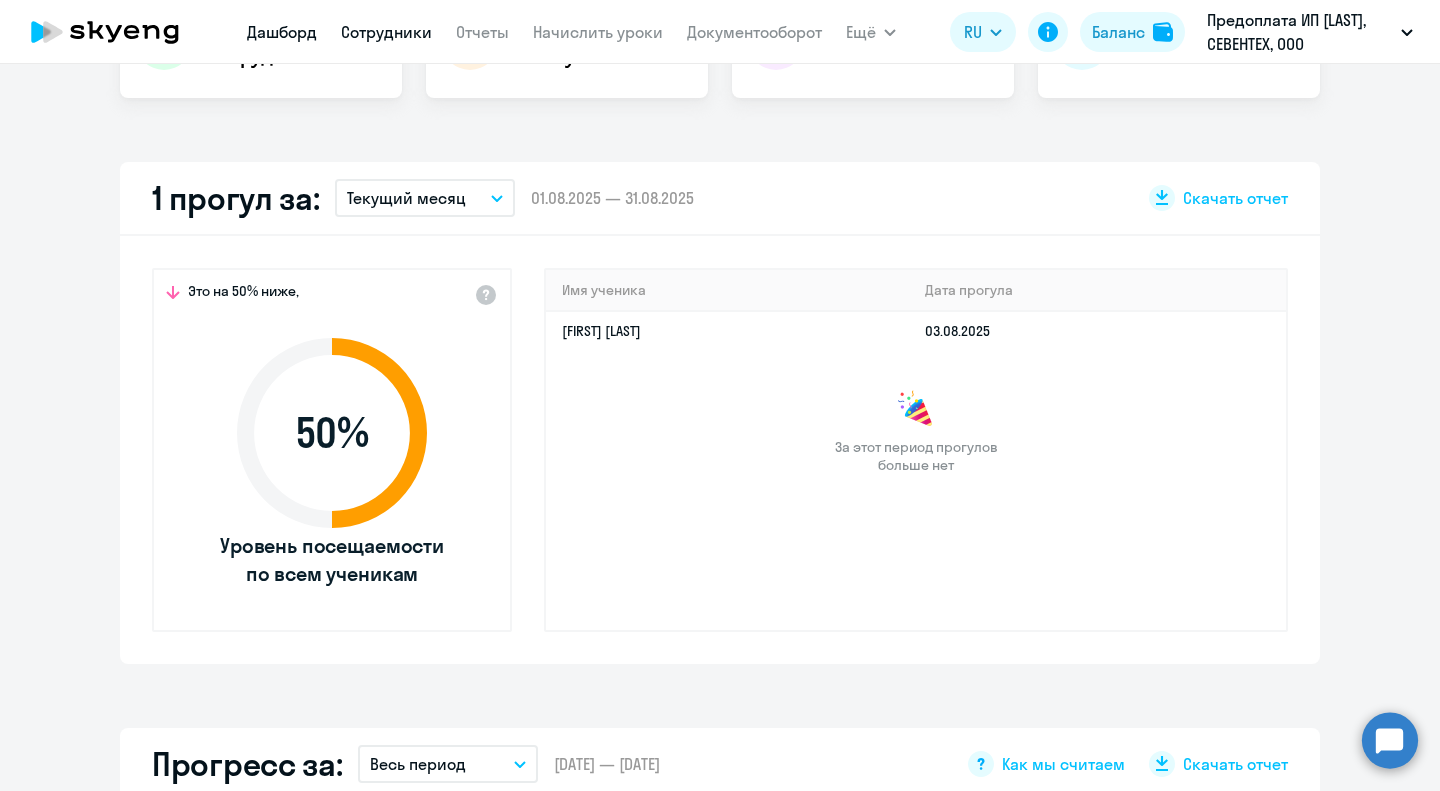 click on "Сотрудники" at bounding box center [386, 32] 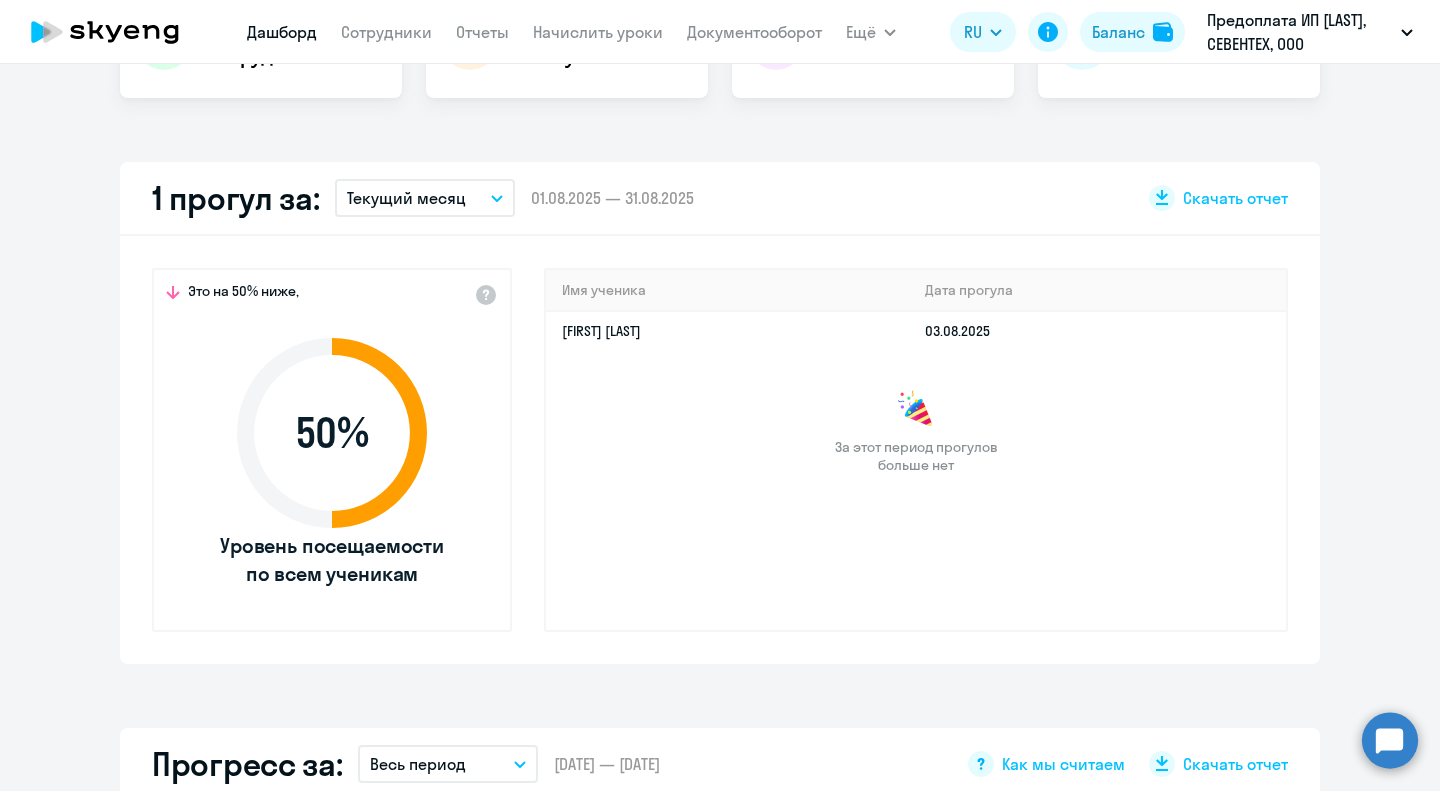 scroll, scrollTop: 0, scrollLeft: 0, axis: both 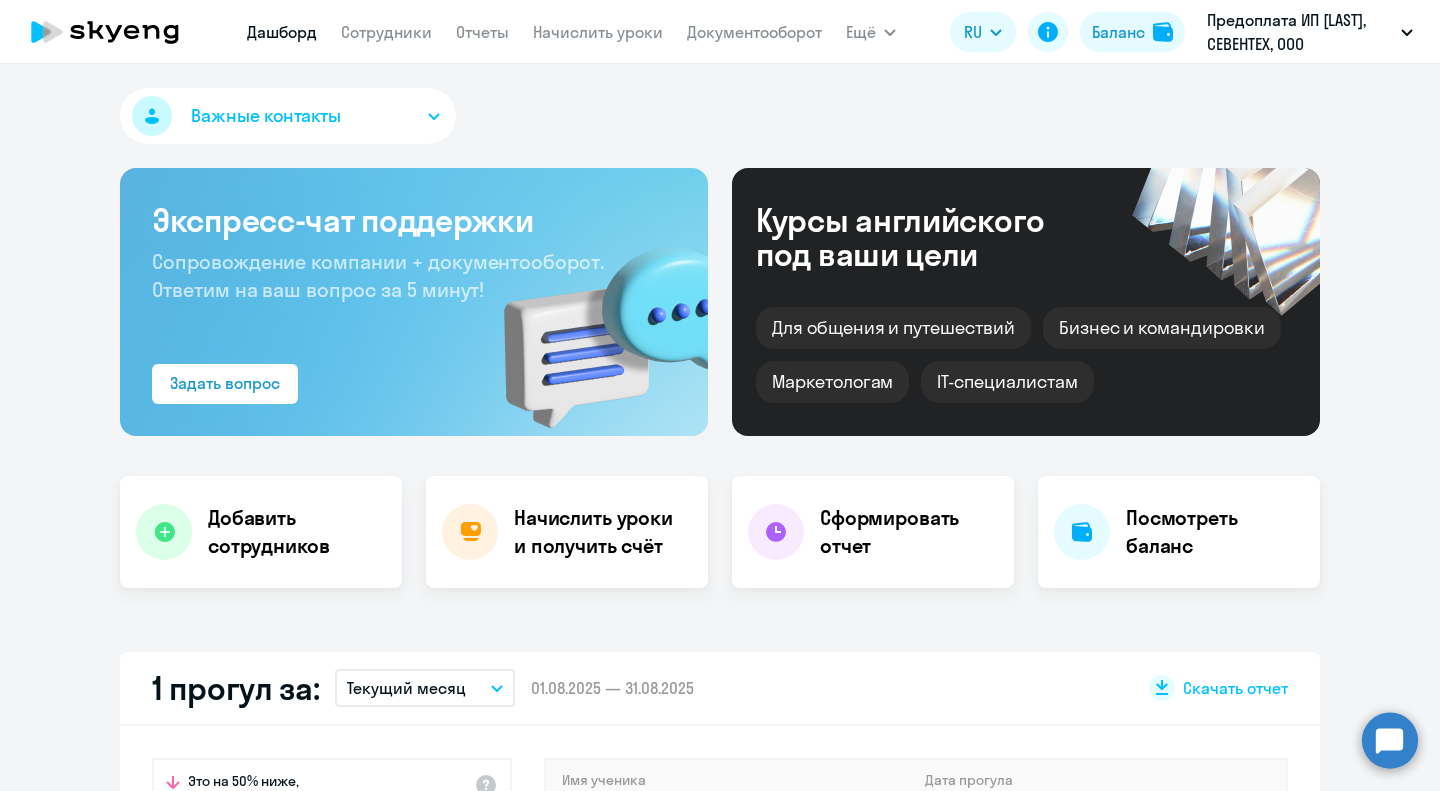 select on "30" 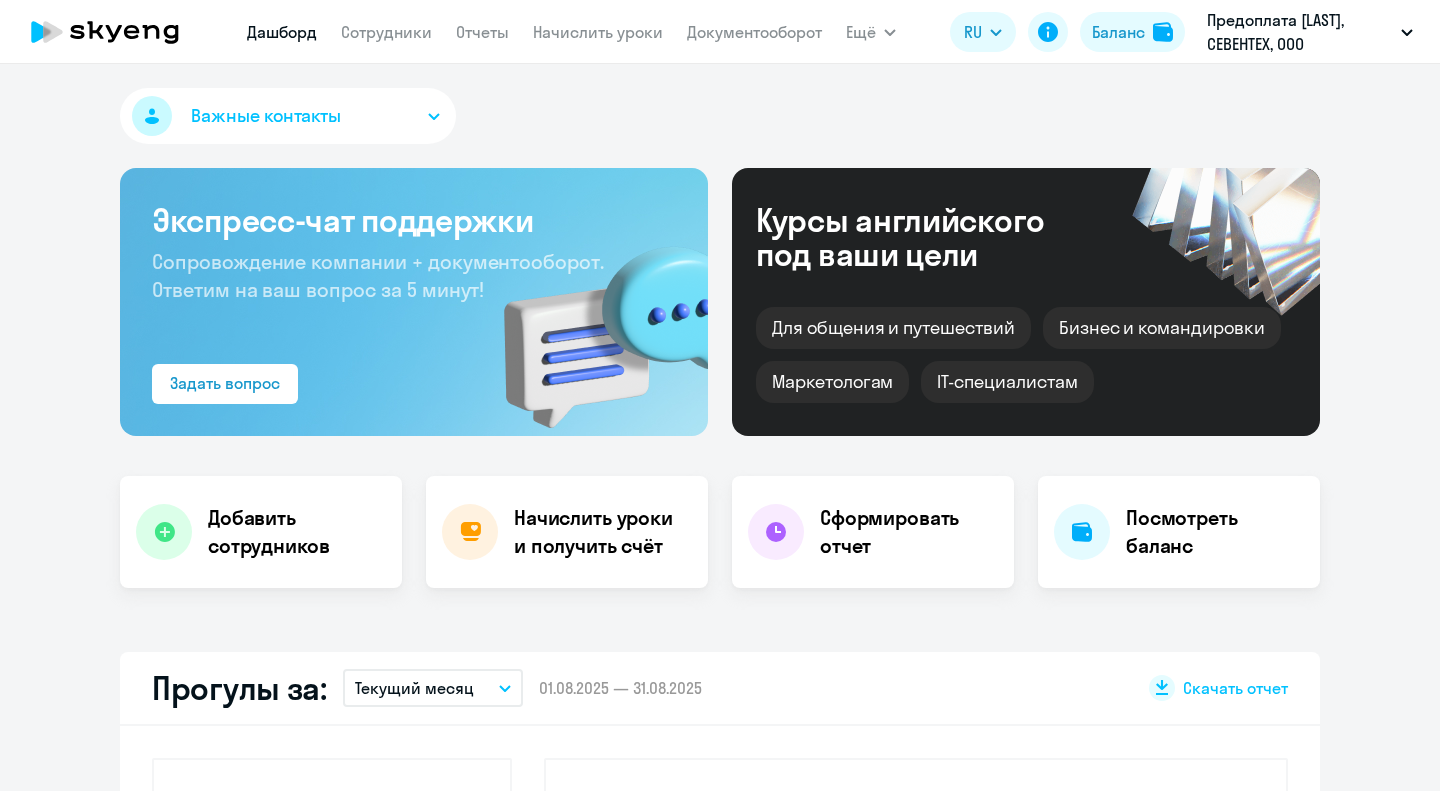 scroll, scrollTop: 0, scrollLeft: 0, axis: both 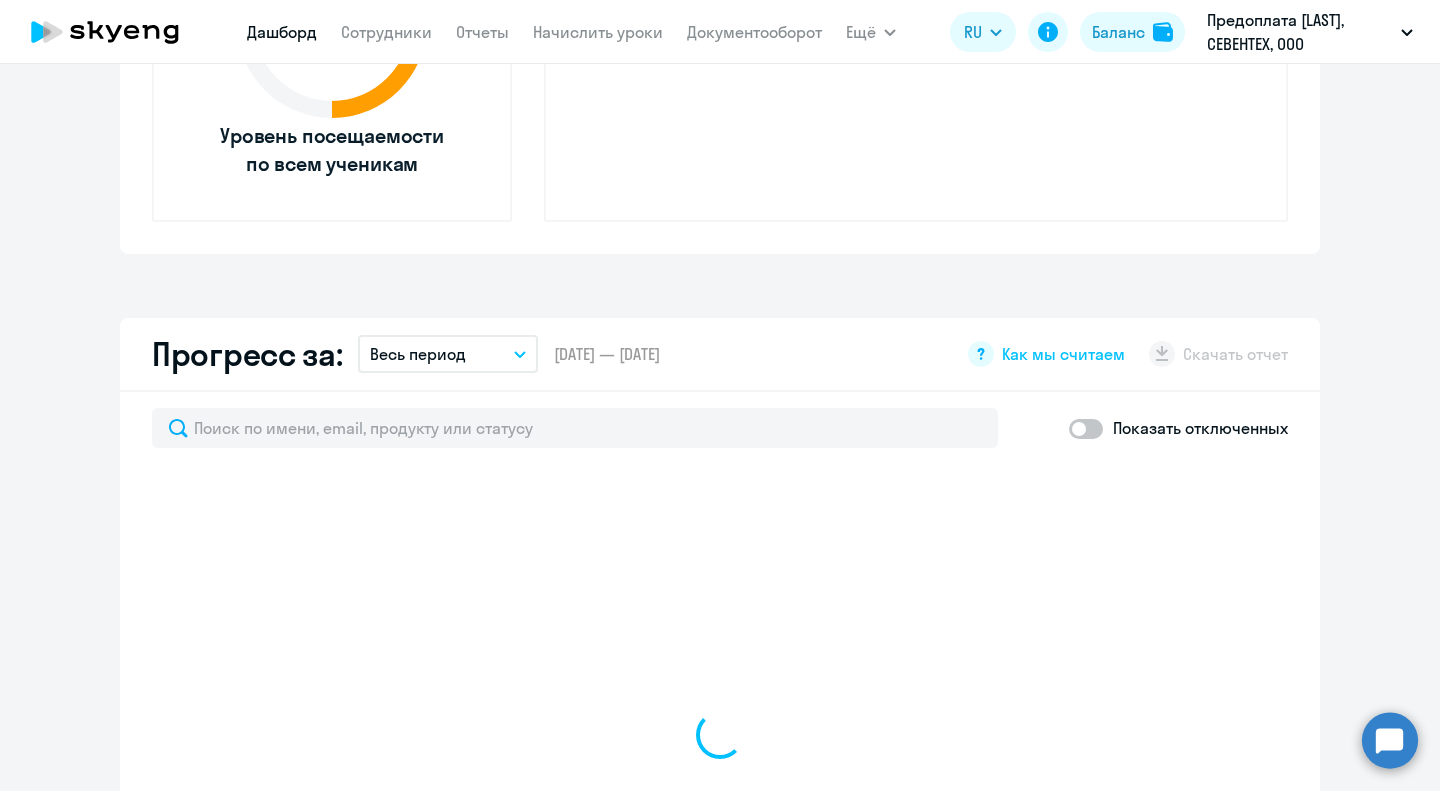 select on "30" 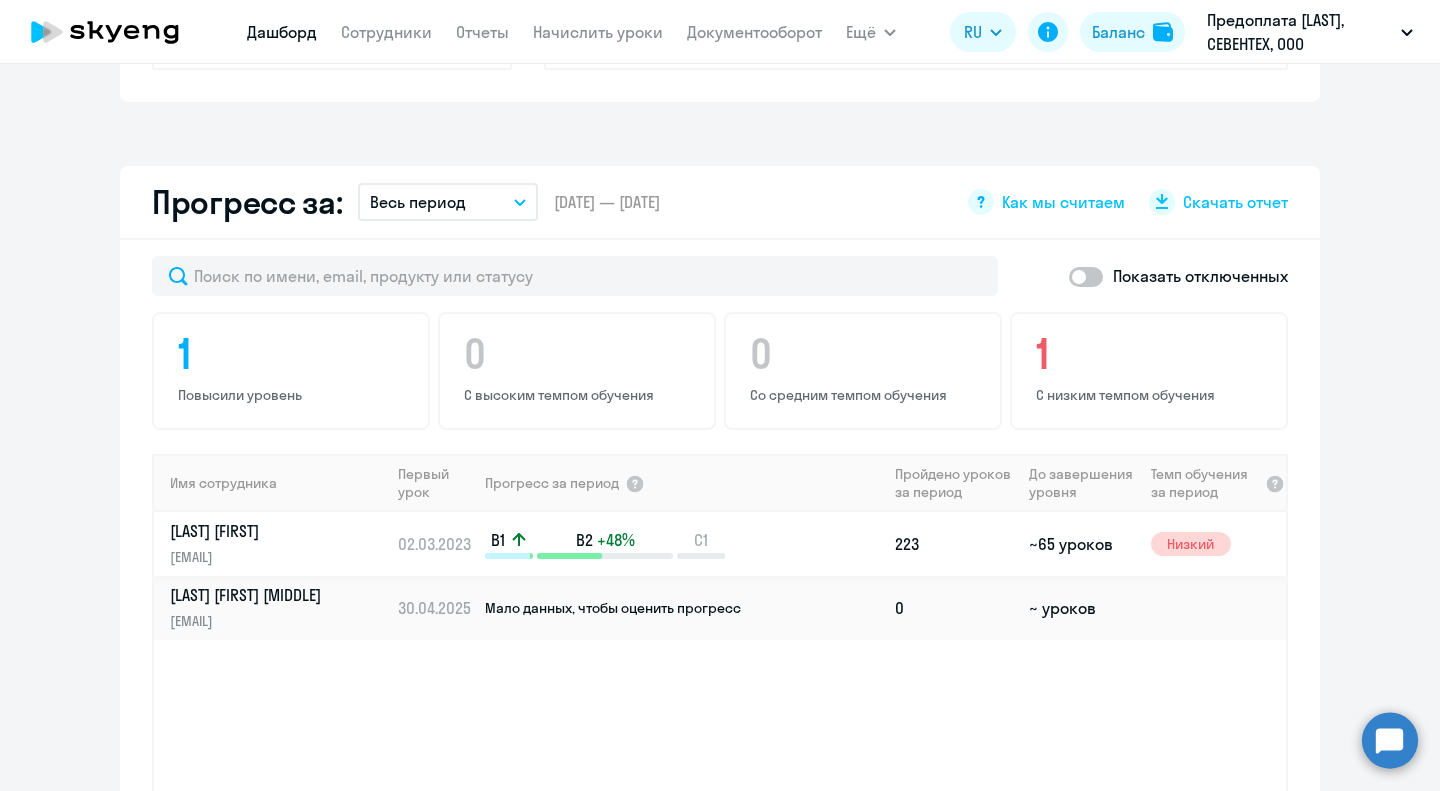scroll, scrollTop: 1200, scrollLeft: 0, axis: vertical 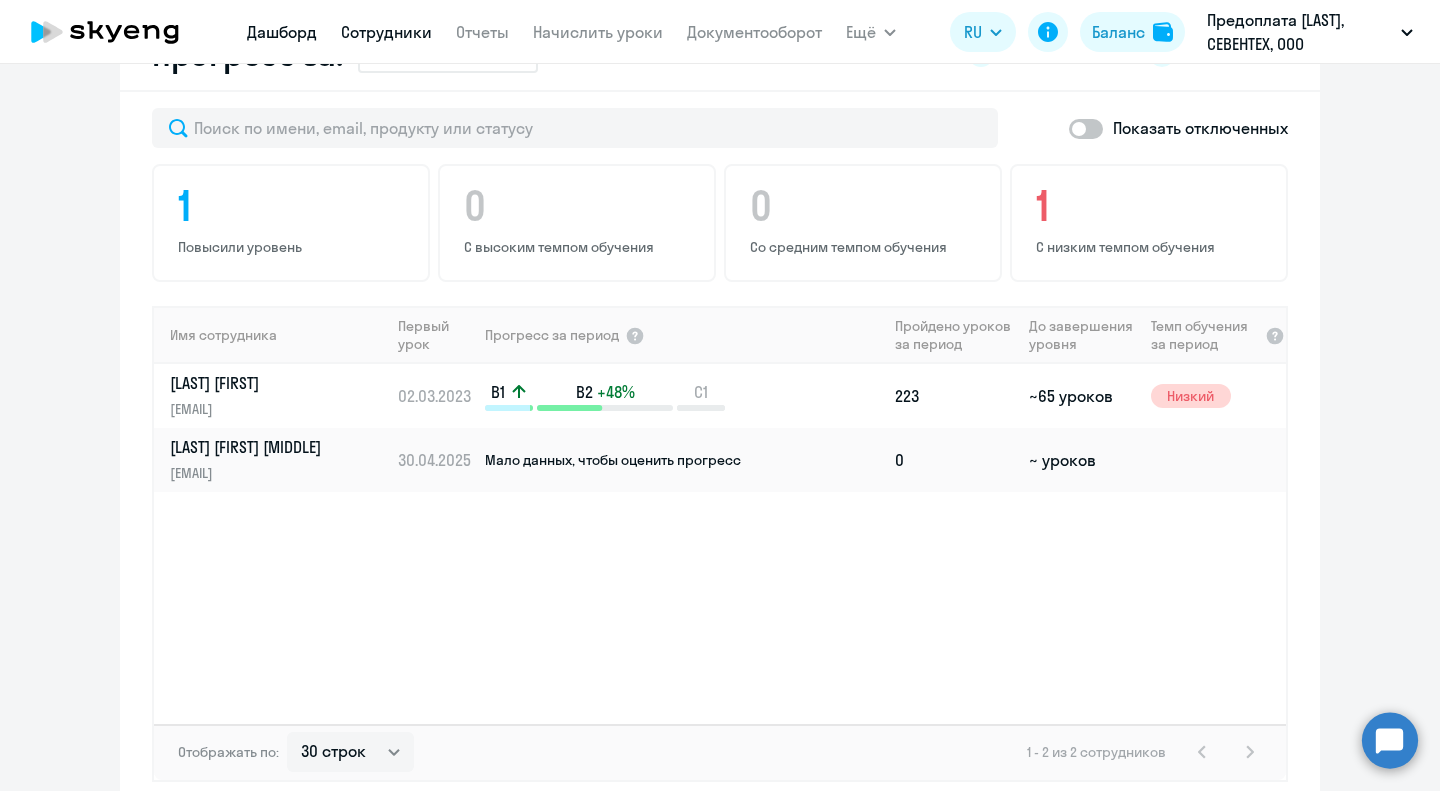 click on "Сотрудники" at bounding box center [386, 32] 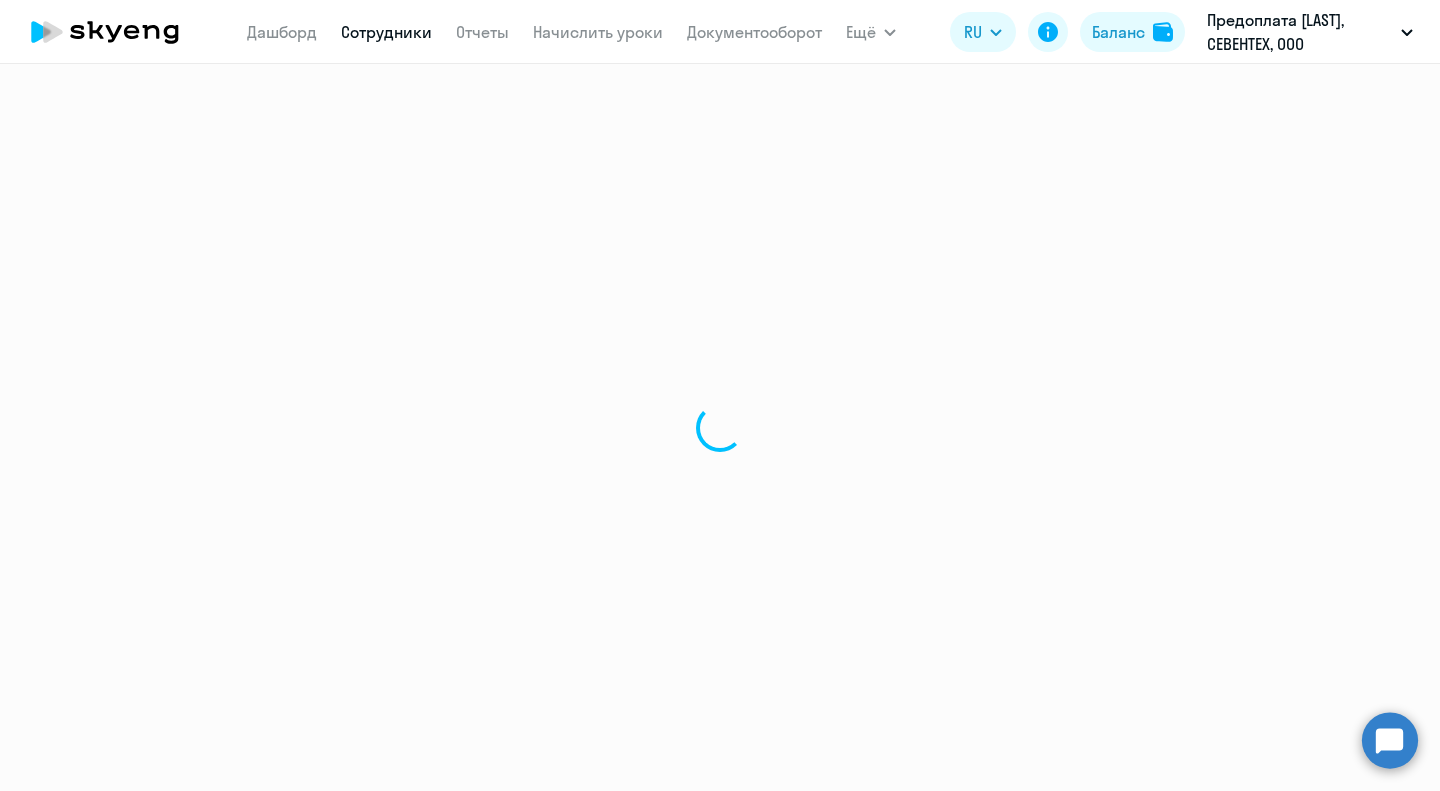scroll, scrollTop: 0, scrollLeft: 0, axis: both 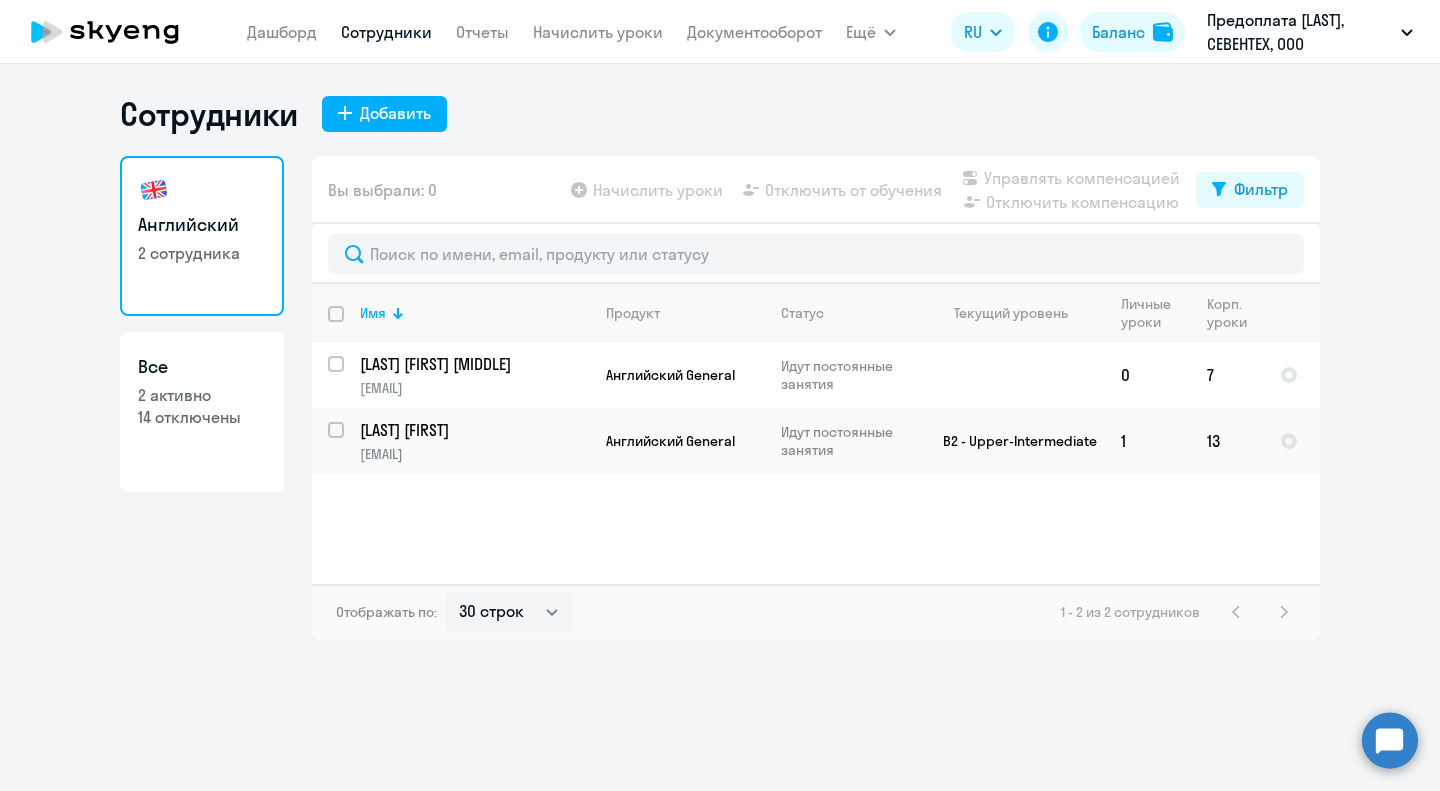 click on "Сотрудники
Добавить   Английский   2 сотрудника  Все  2 активно   14 отключены   Вы выбрали: 0
Начислить уроки
Отключить от обучения
Управлять компенсацией
Отключить компенсацию
Фильтр
Имя   Продукт   Статус   Текущий уровень   Личные уроки   Корп. уроки  [LAST] [FIRST] [EMAIL] Английский General Идут постоянные занятия  0   7
Ануфриева Марина manufrieva@seven.tech Английский General Идут постоянные занятия B2 - Upper-Intermediate  1   13
Отображать по:  30 строк   50 строк   100 строк   1 - 2 из 2 сотрудников" 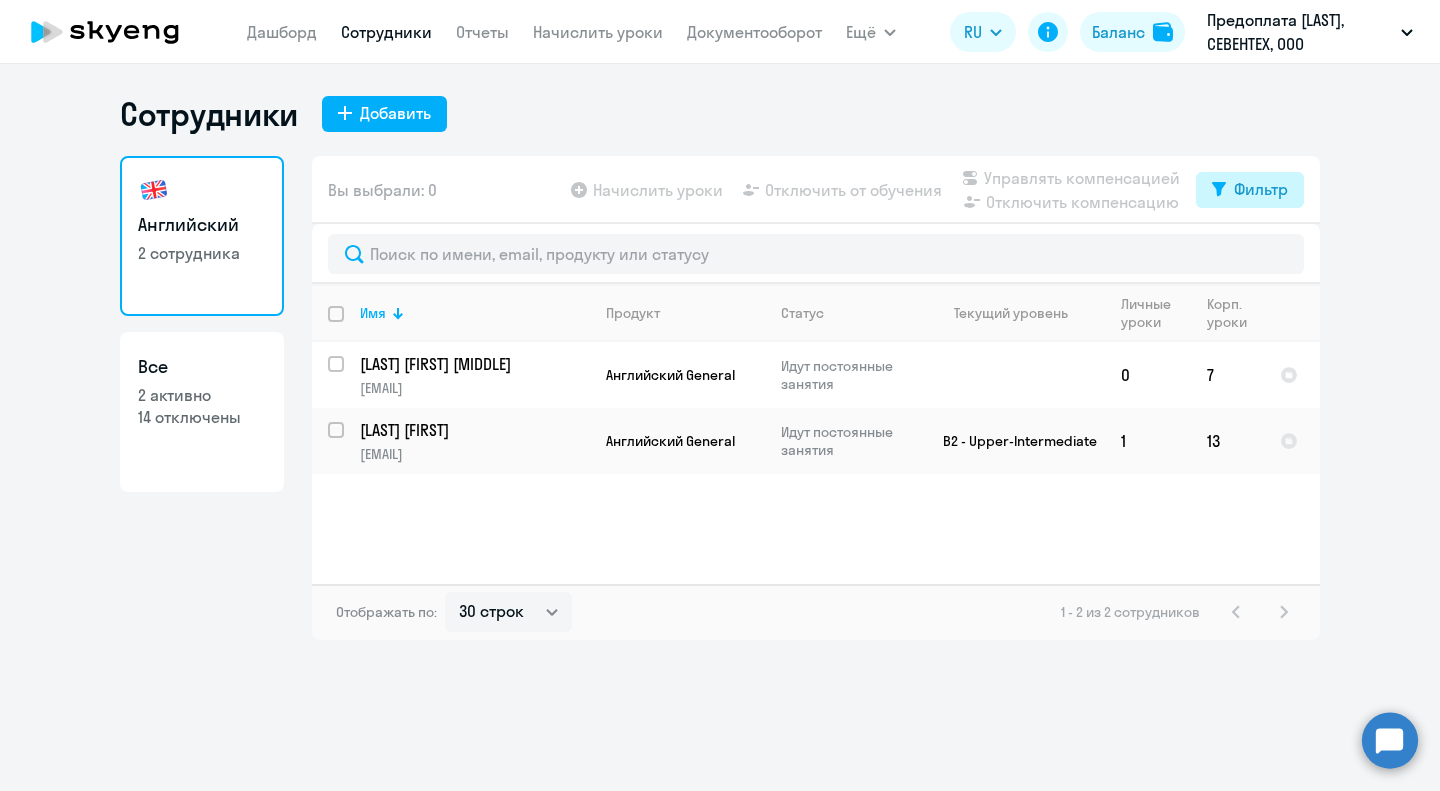 click on "Фильтр" 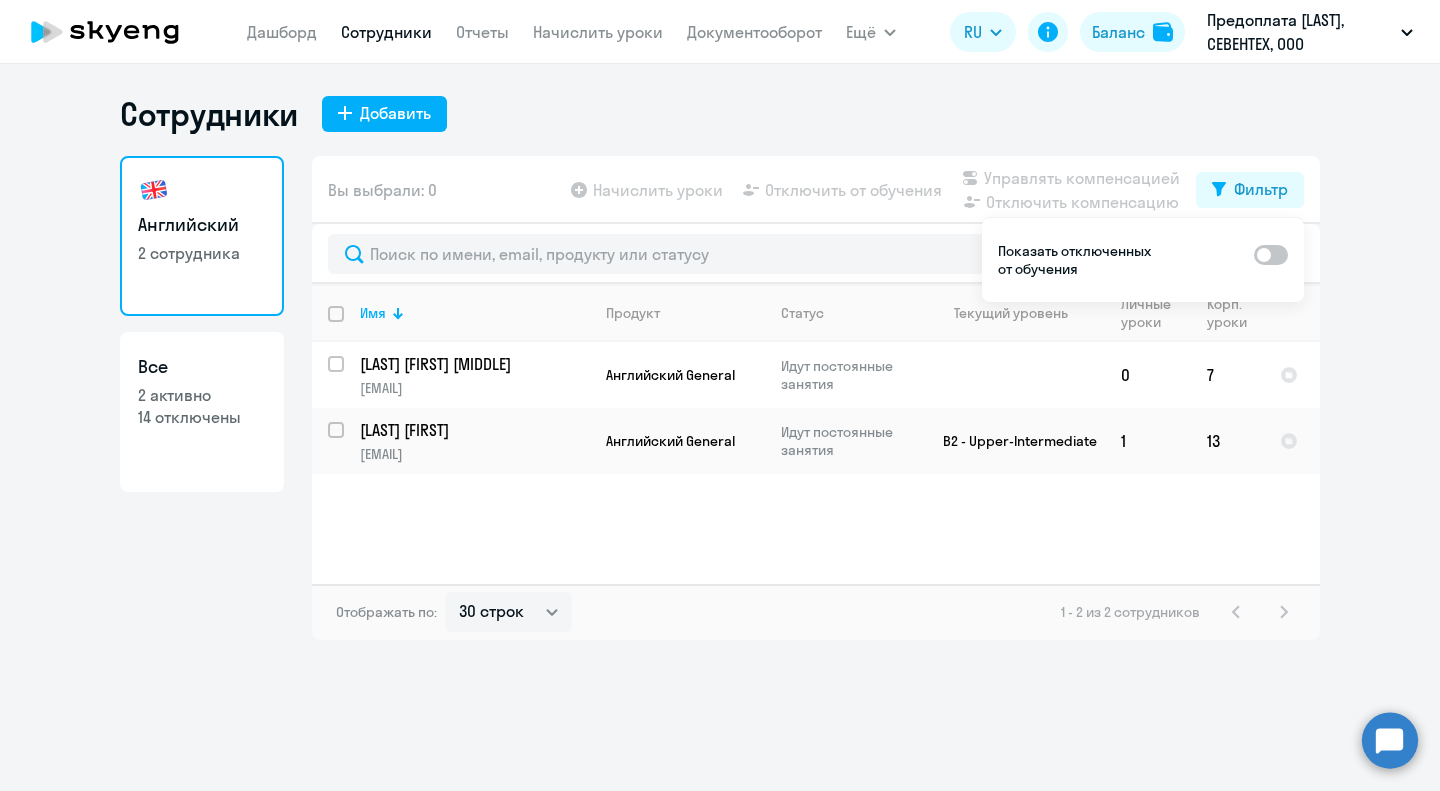 click at bounding box center (1271, 255) 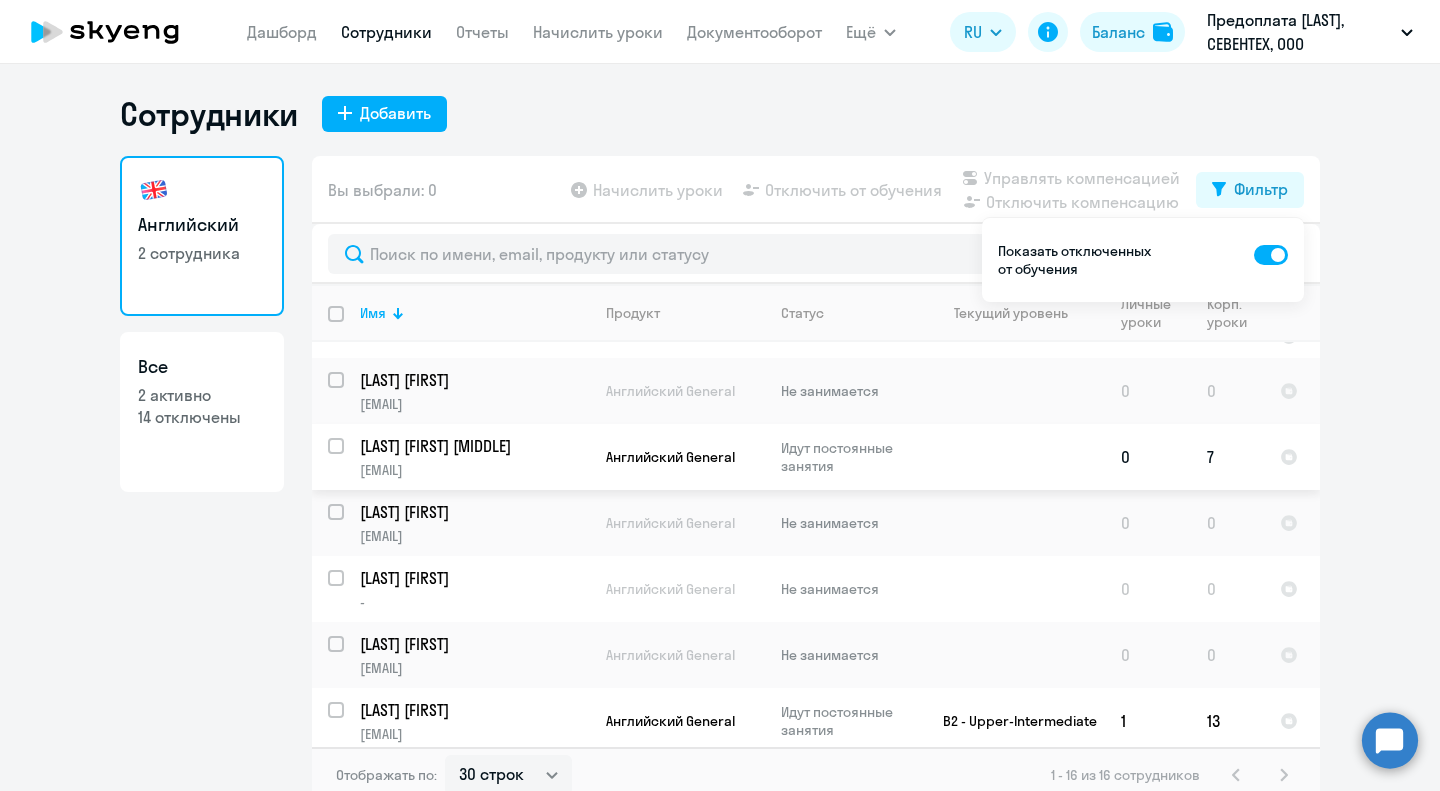 scroll, scrollTop: 662, scrollLeft: 0, axis: vertical 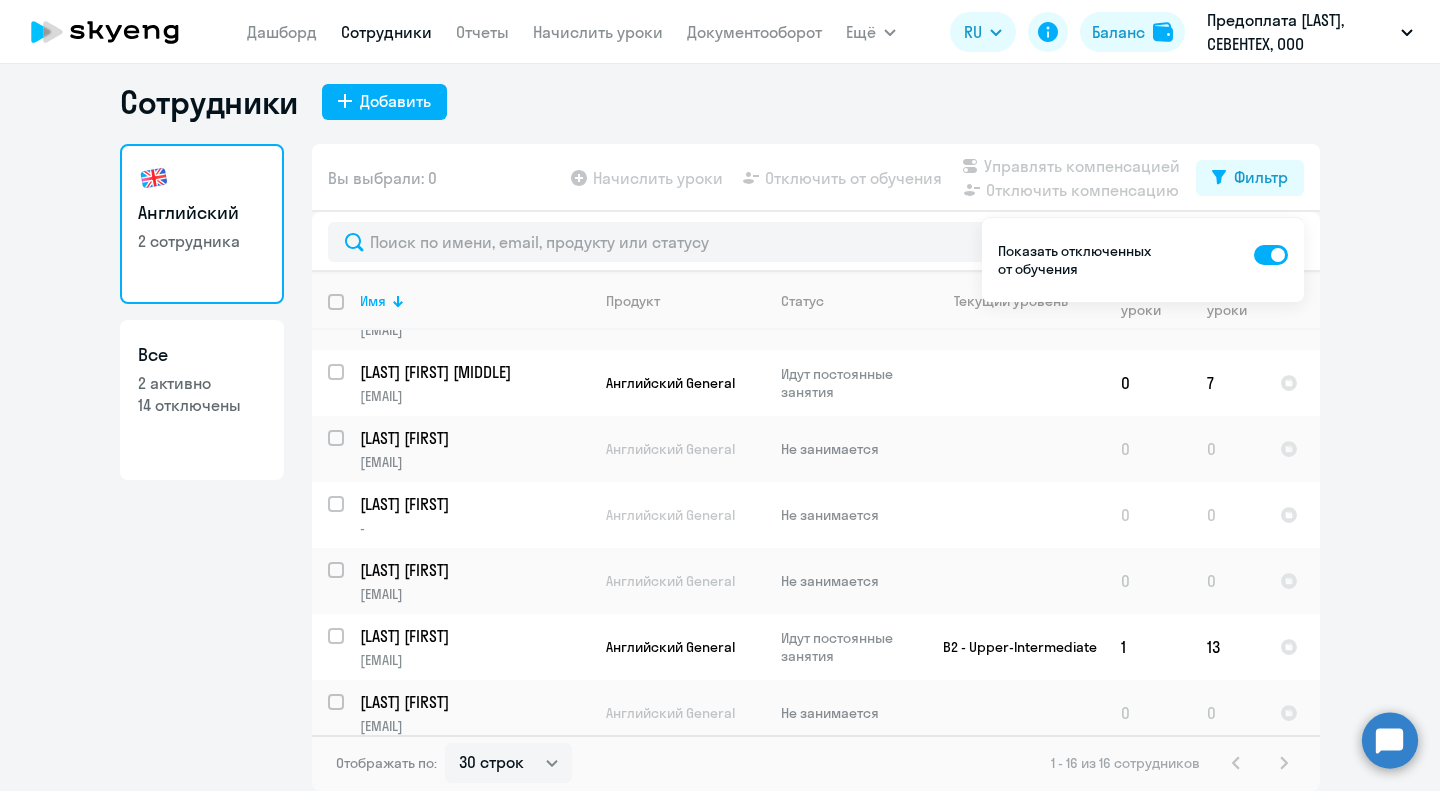 click on "2 активно" 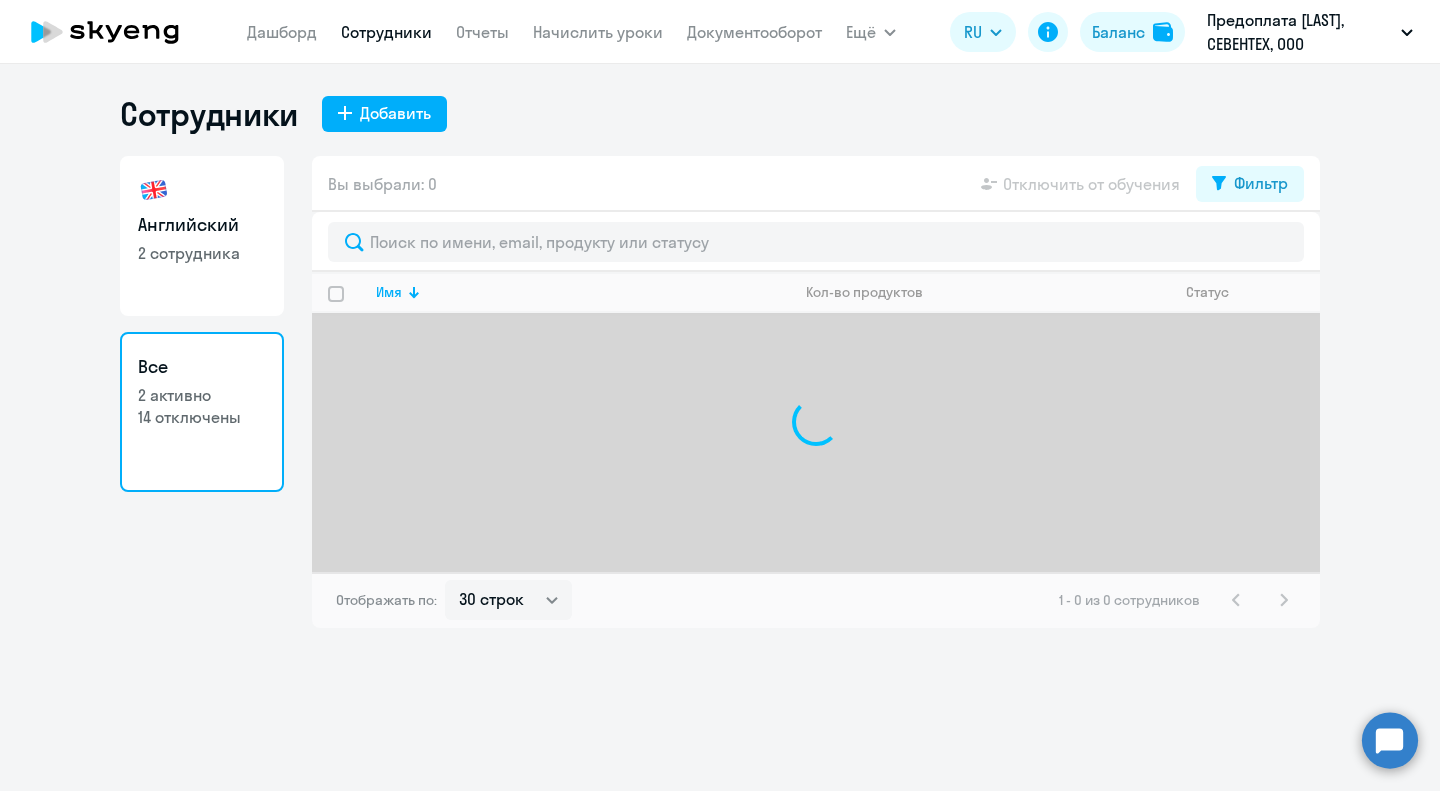 scroll, scrollTop: 0, scrollLeft: 0, axis: both 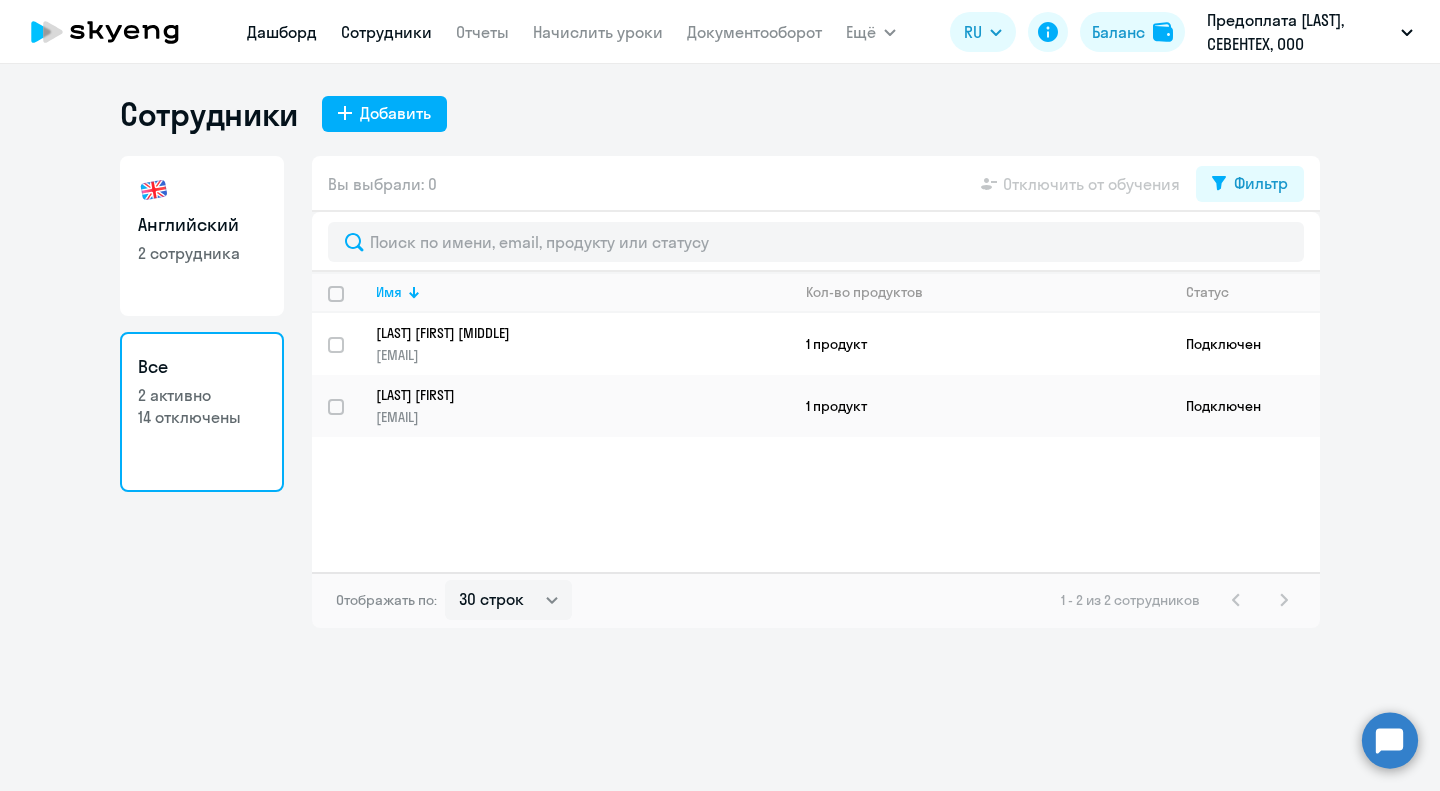 click on "Дашборд" at bounding box center (282, 32) 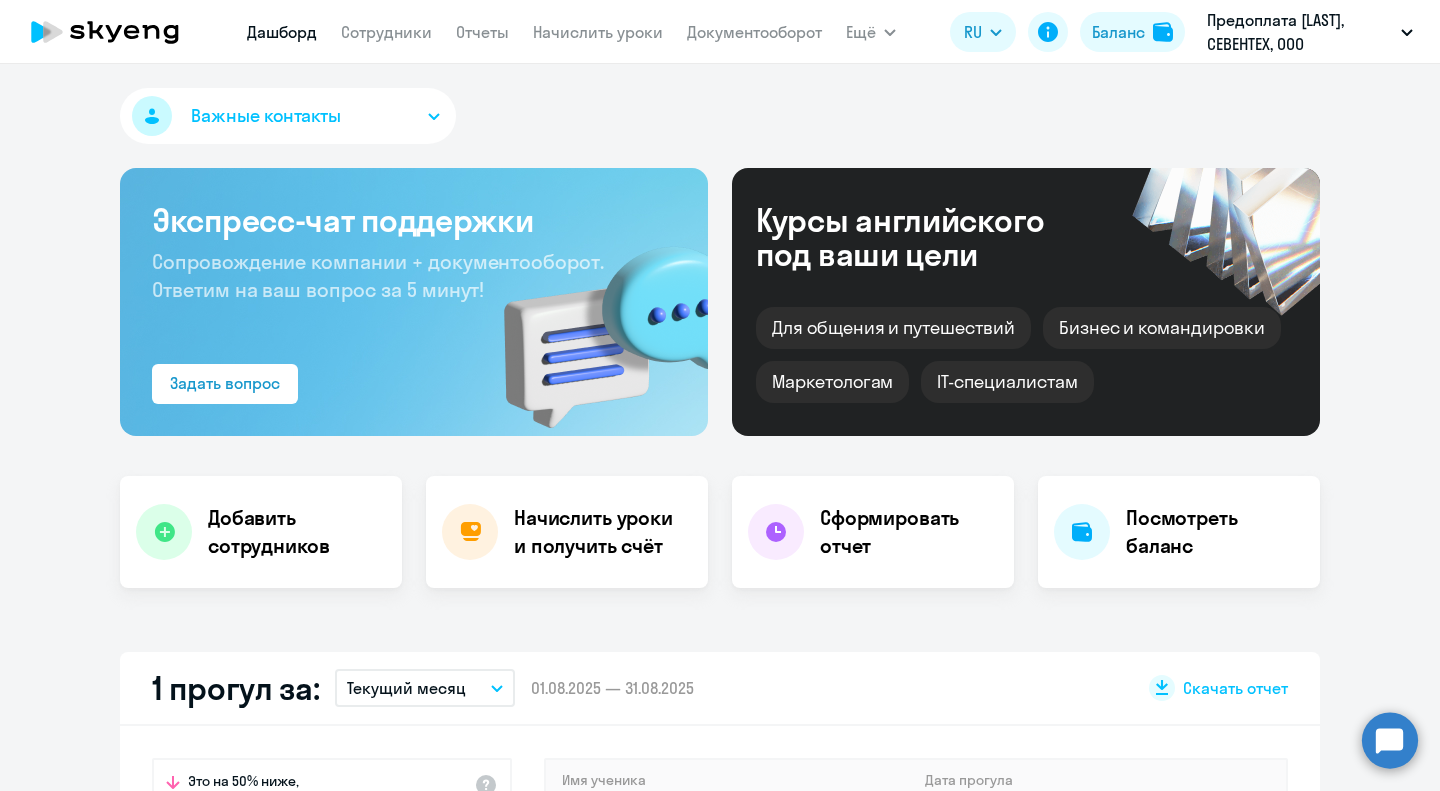 select on "30" 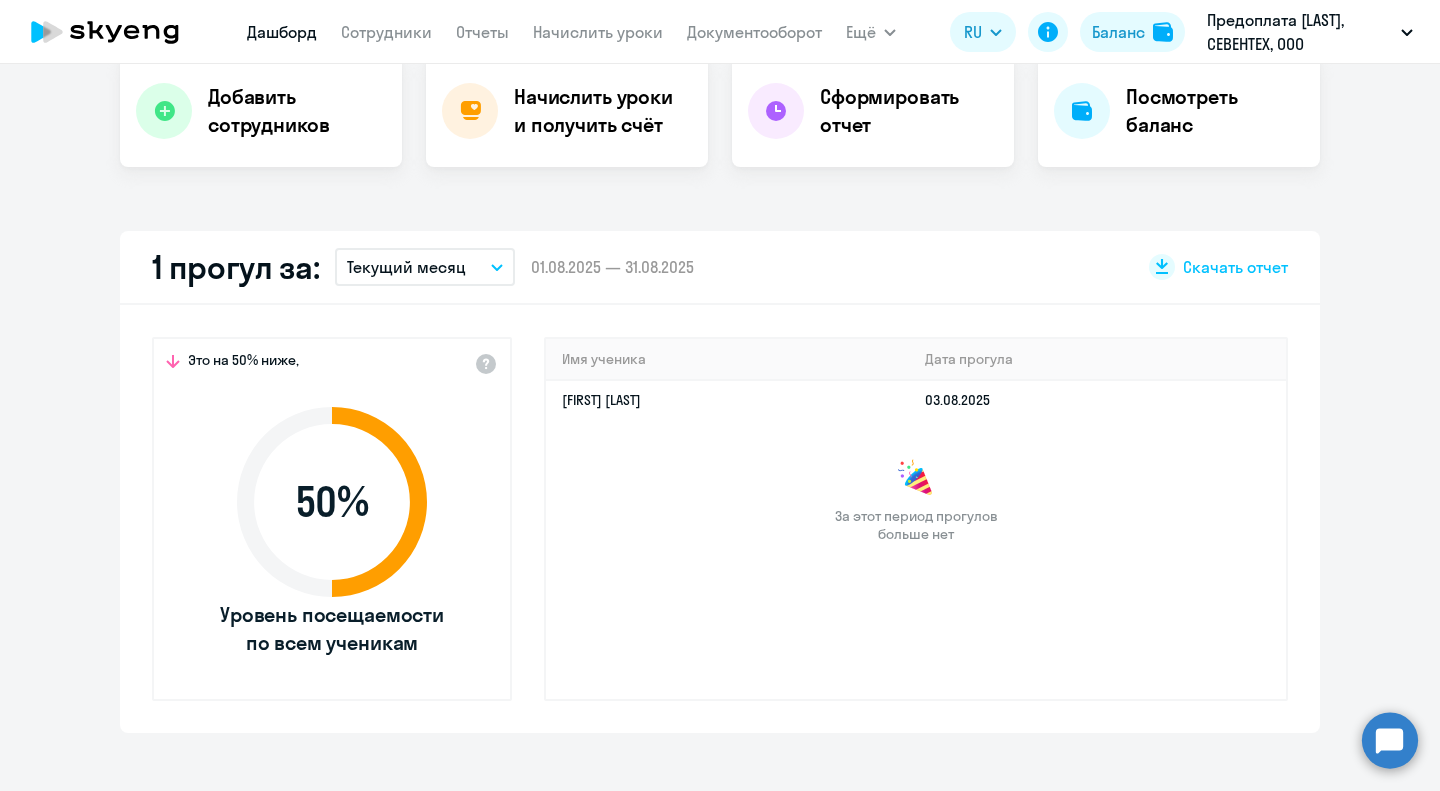 scroll, scrollTop: 700, scrollLeft: 0, axis: vertical 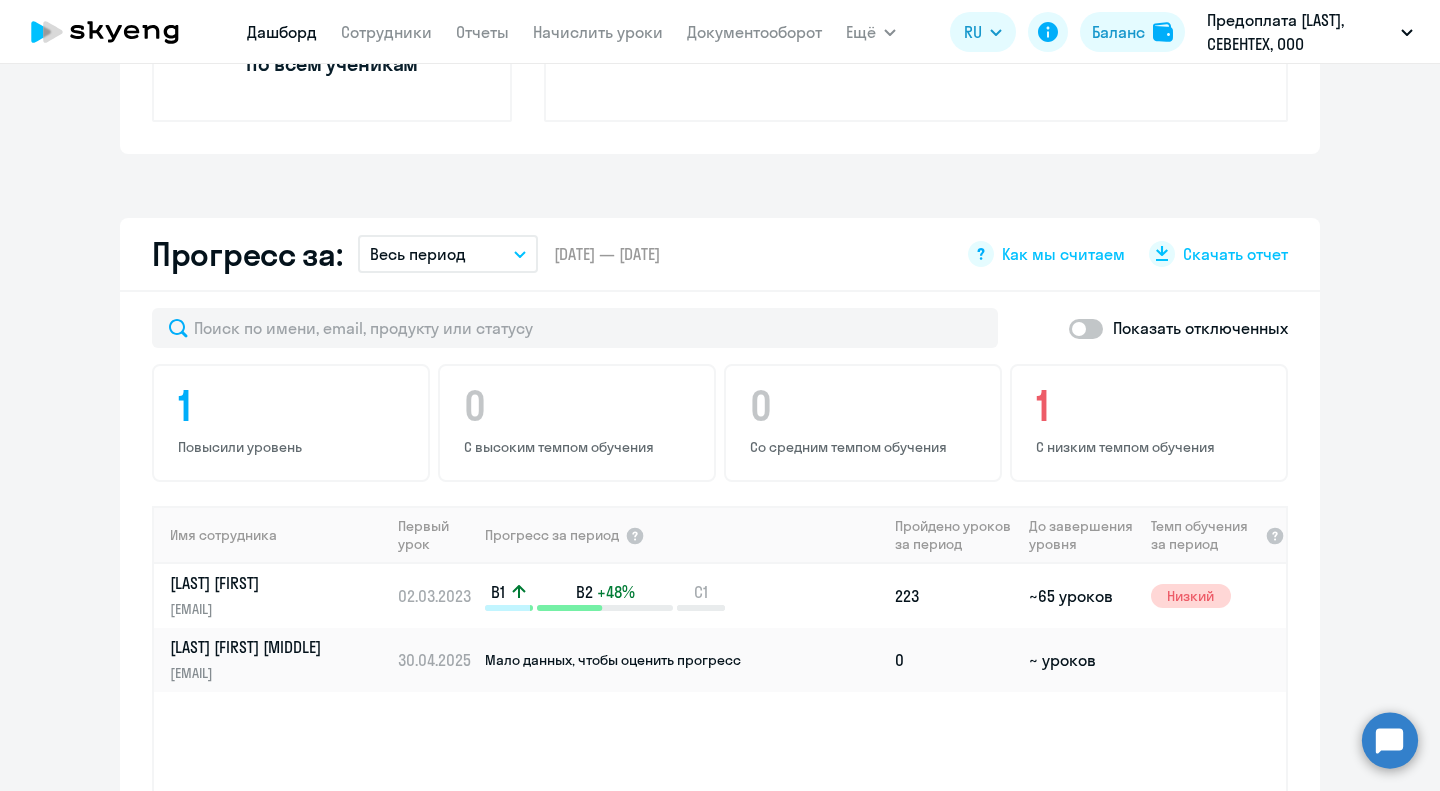 click 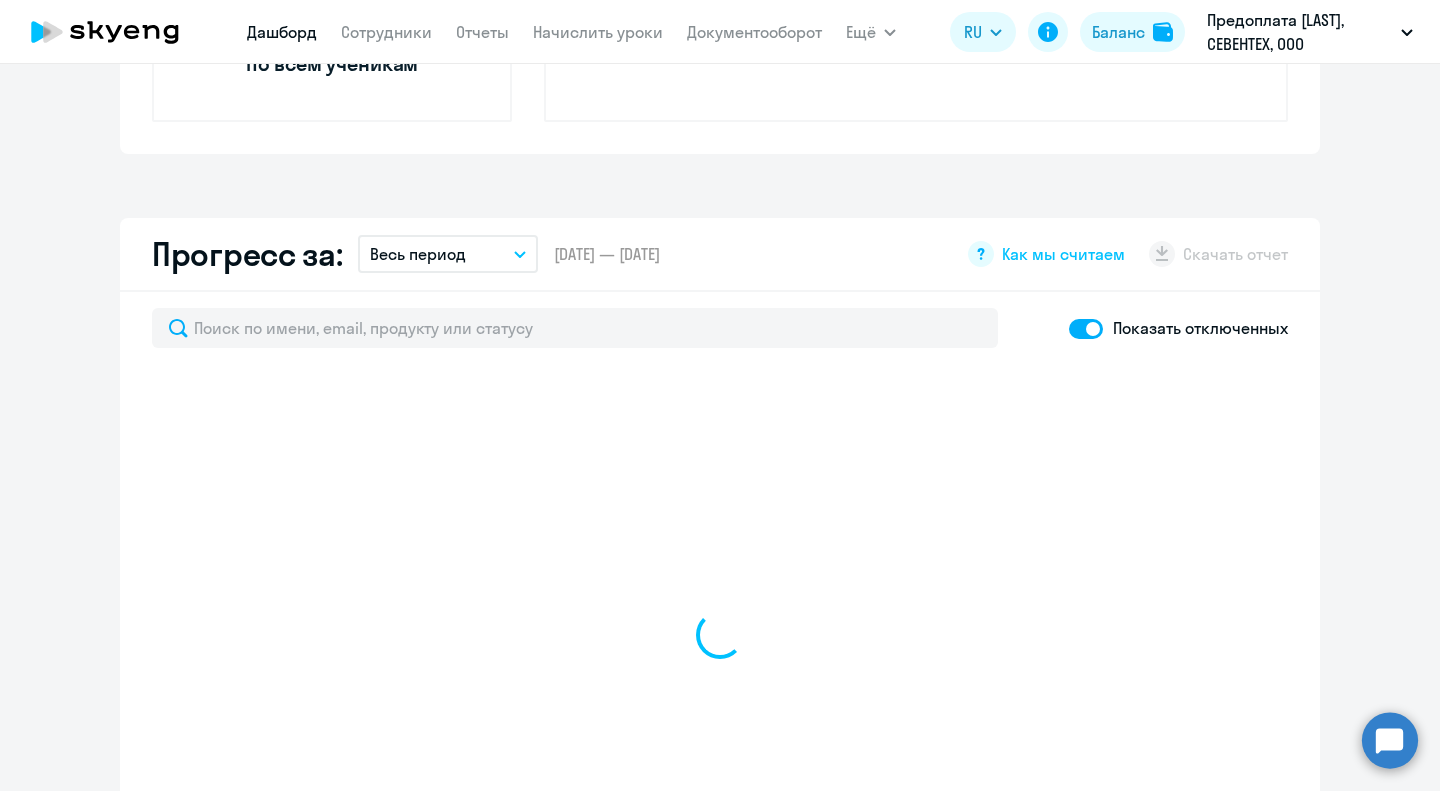 select on "30" 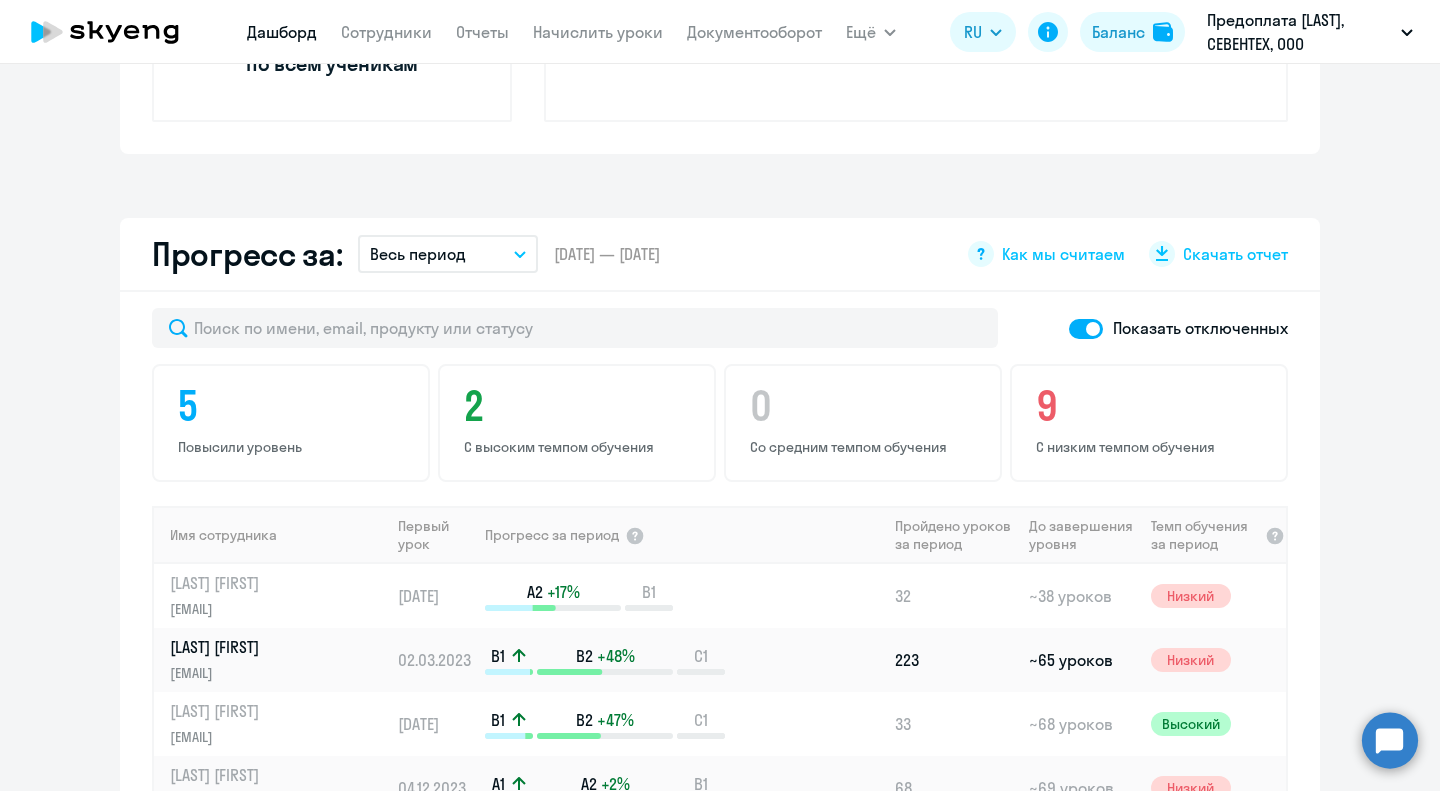 scroll, scrollTop: 1100, scrollLeft: 0, axis: vertical 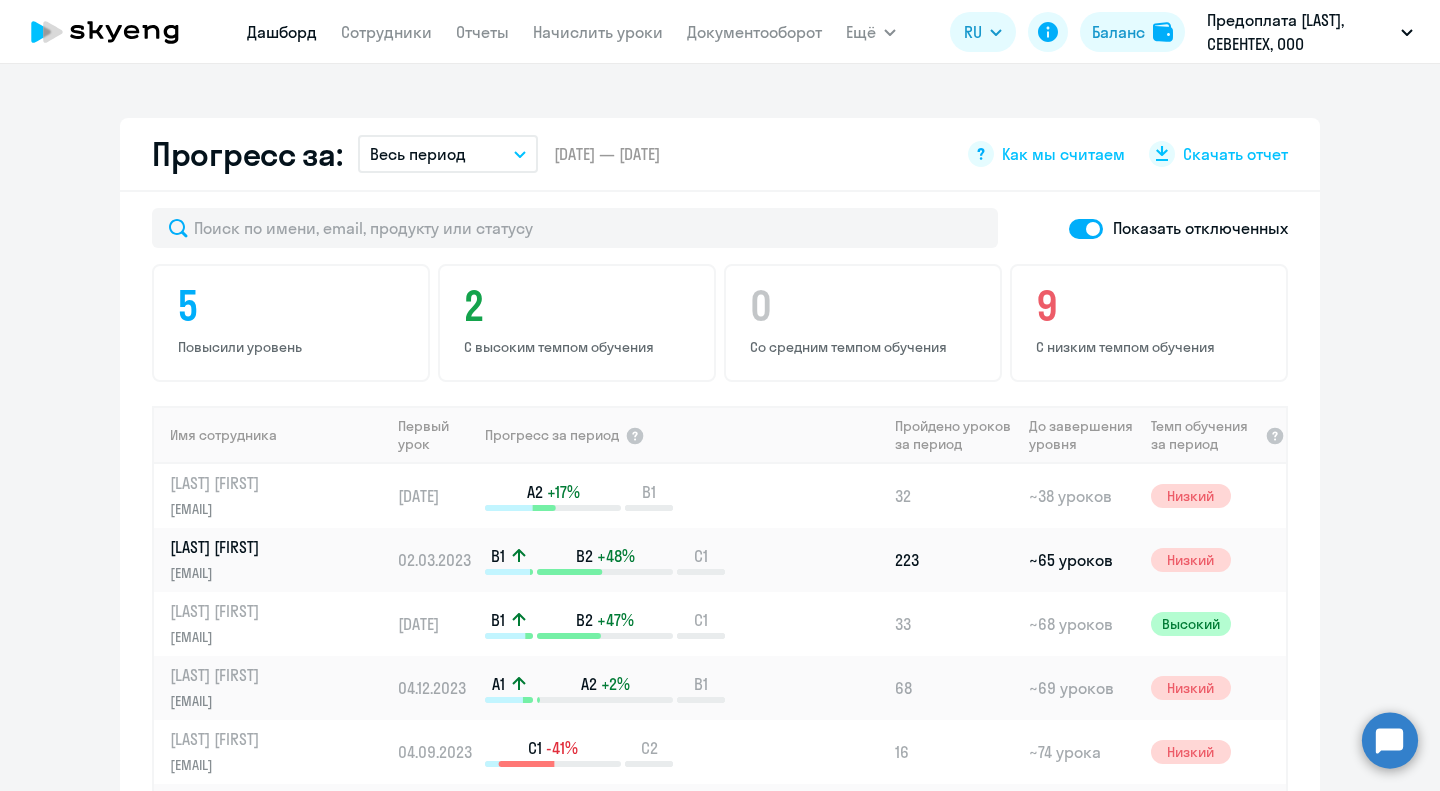 click on "Пройдено уроков за период" 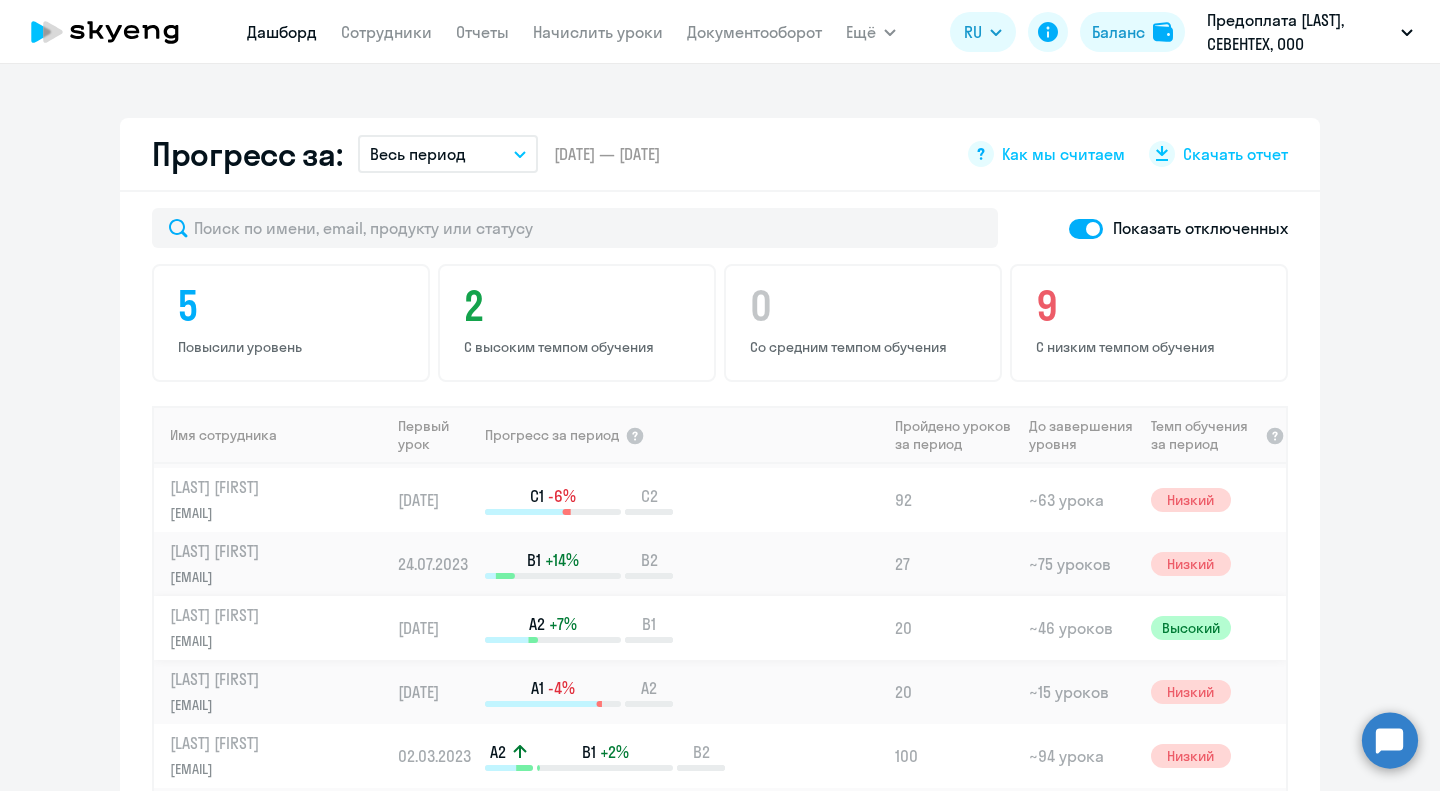 scroll, scrollTop: 500, scrollLeft: 0, axis: vertical 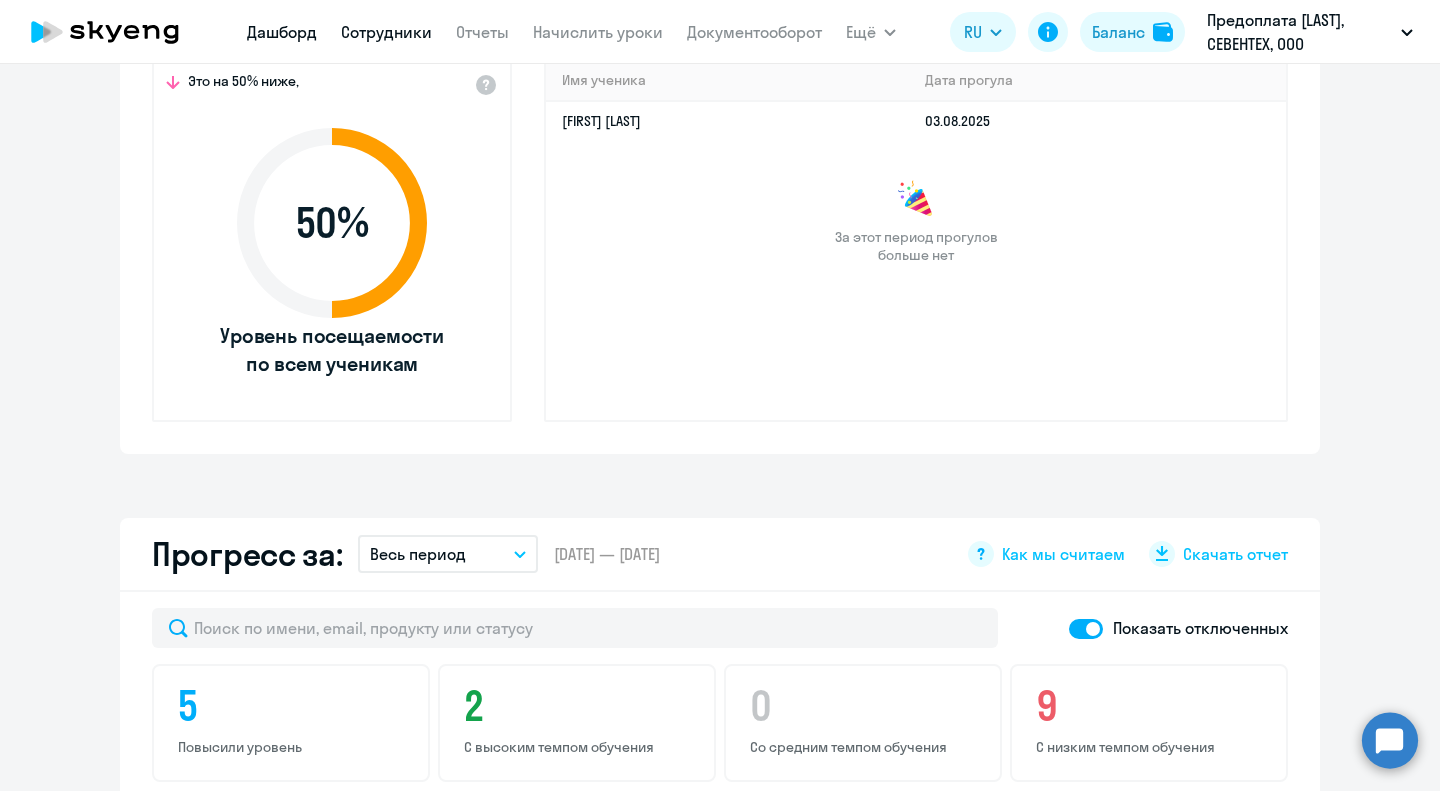 click on "Сотрудники" at bounding box center [386, 32] 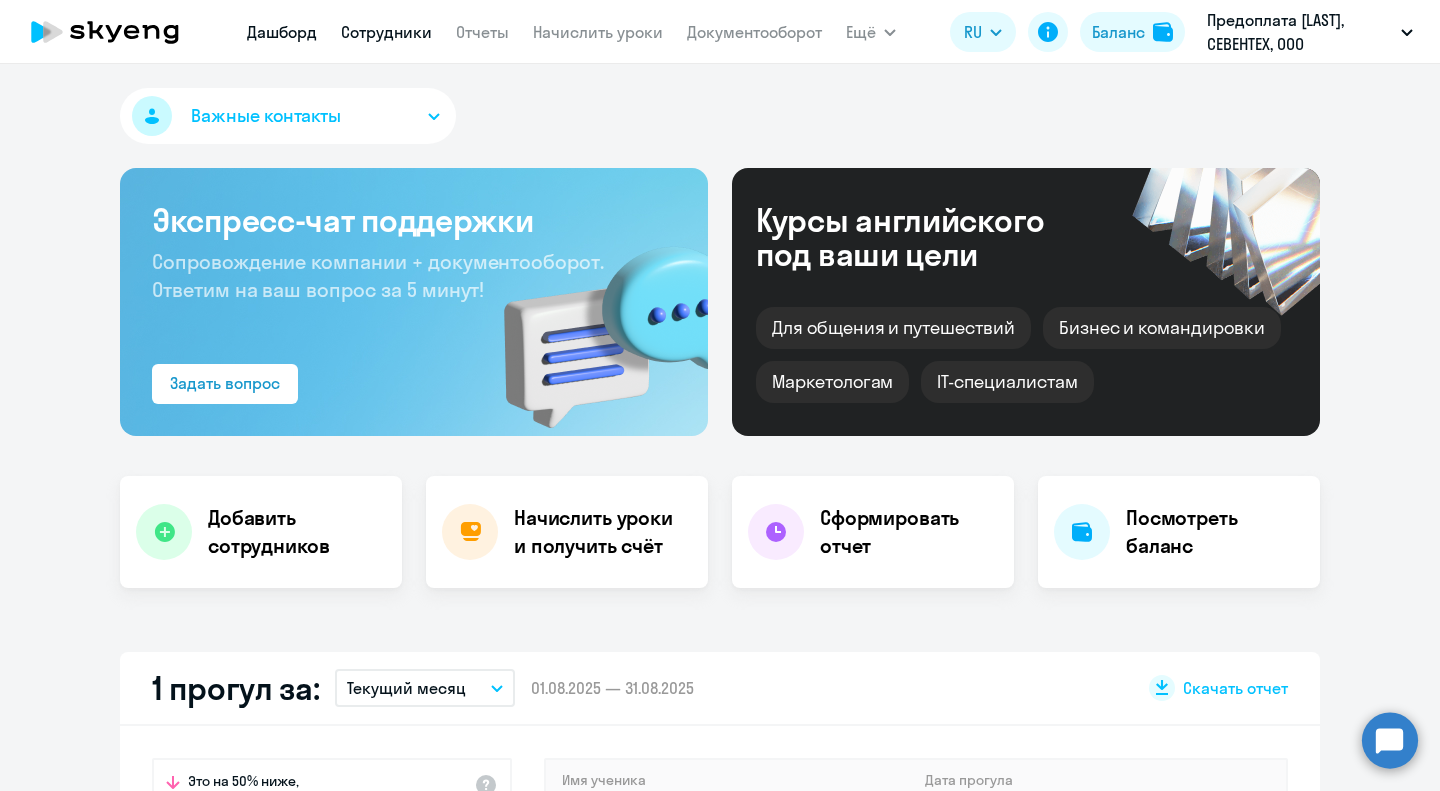 select on "30" 